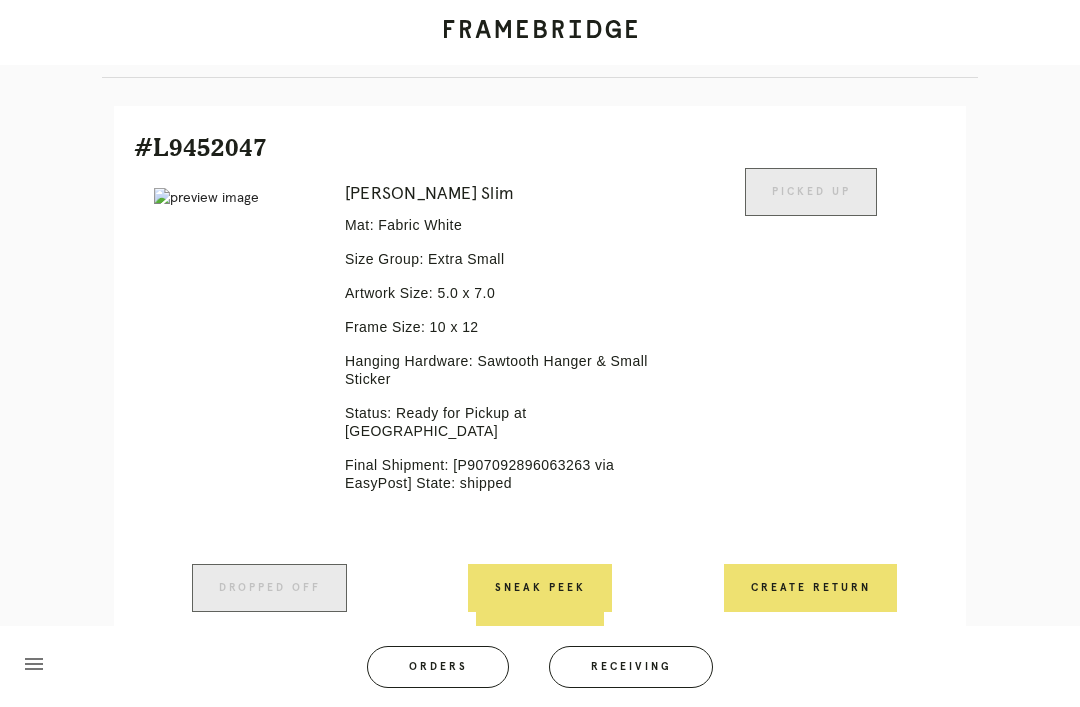 scroll, scrollTop: 446, scrollLeft: 0, axis: vertical 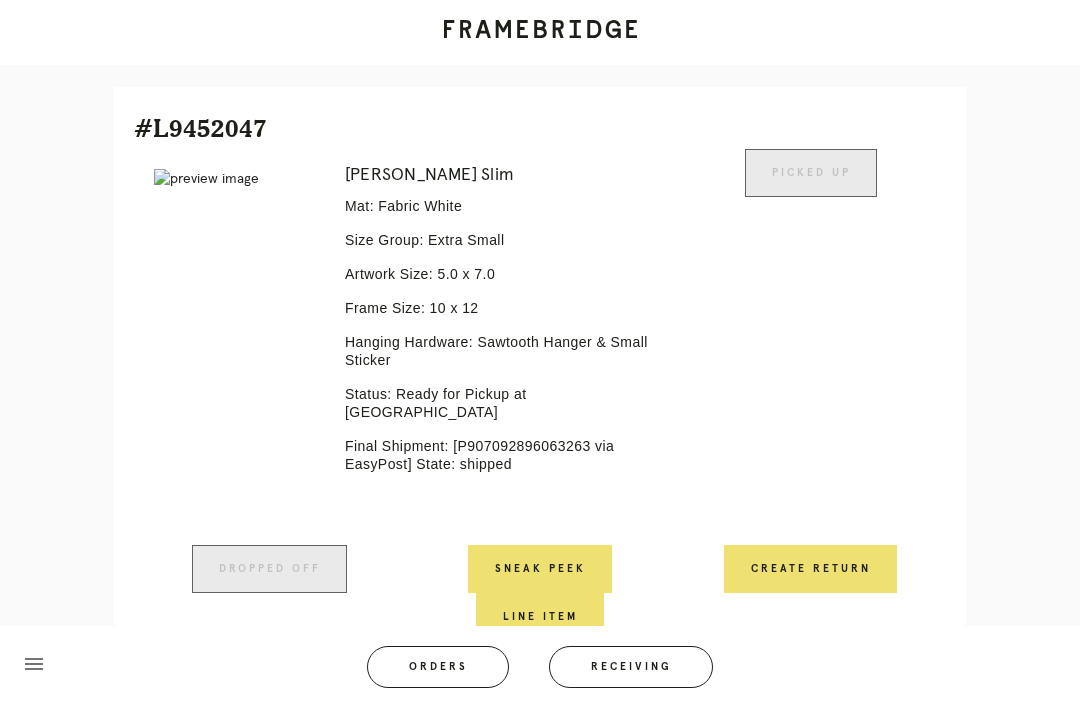 click on "Orders" at bounding box center [438, 667] 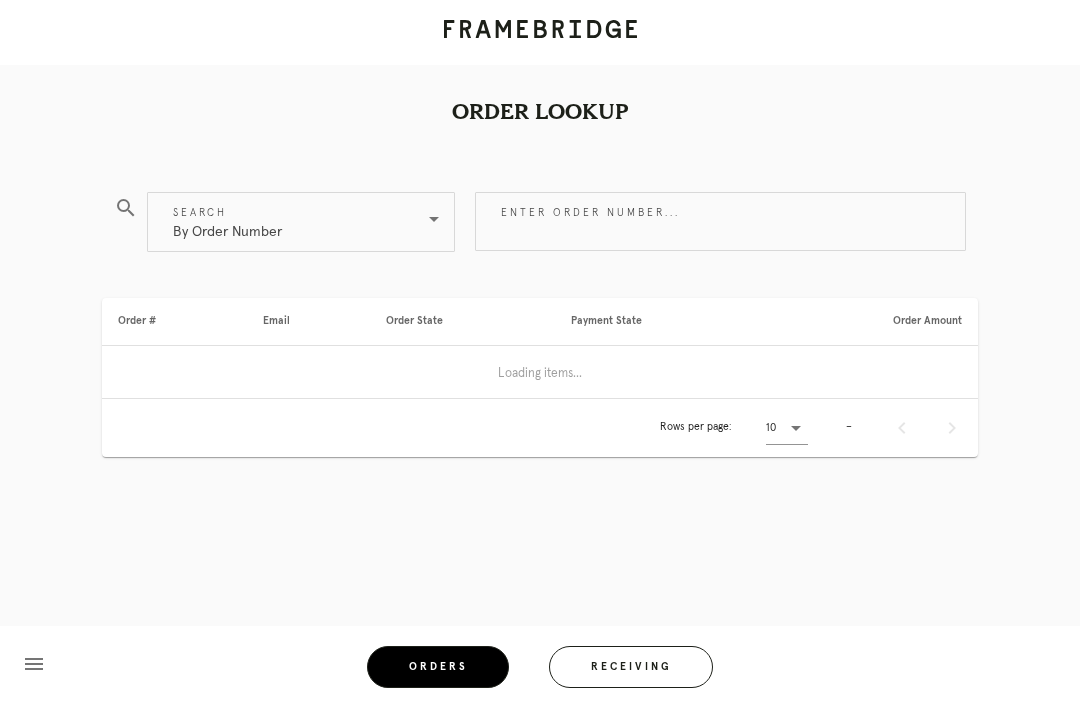 click on "Receiving" at bounding box center [631, 667] 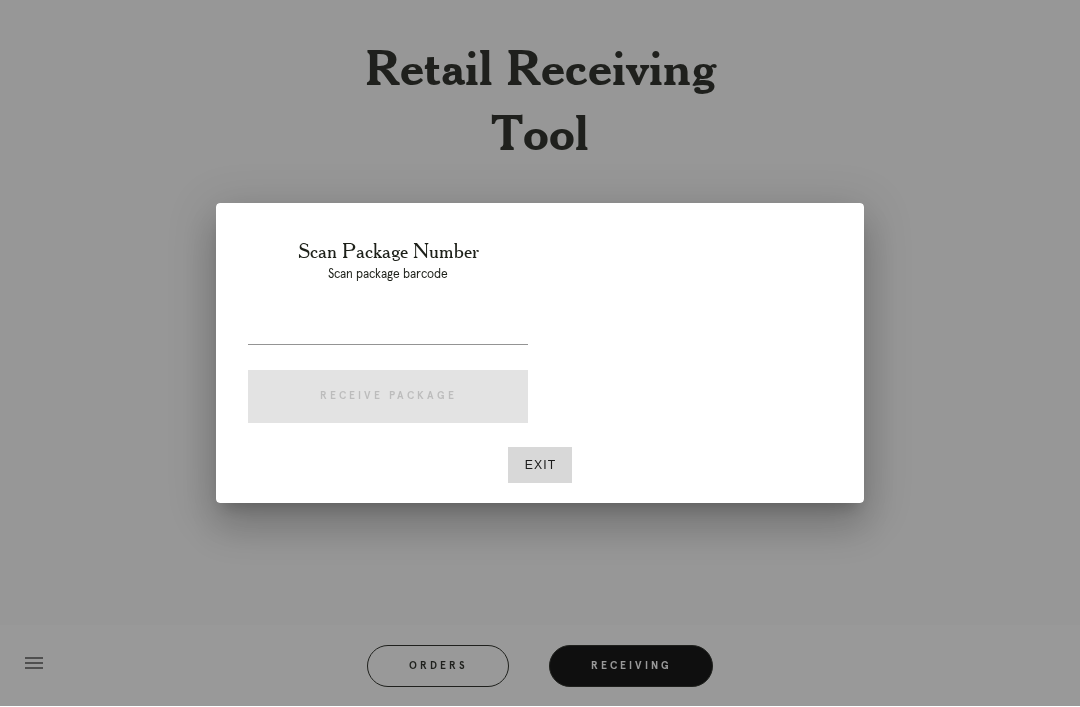 scroll, scrollTop: 64, scrollLeft: 0, axis: vertical 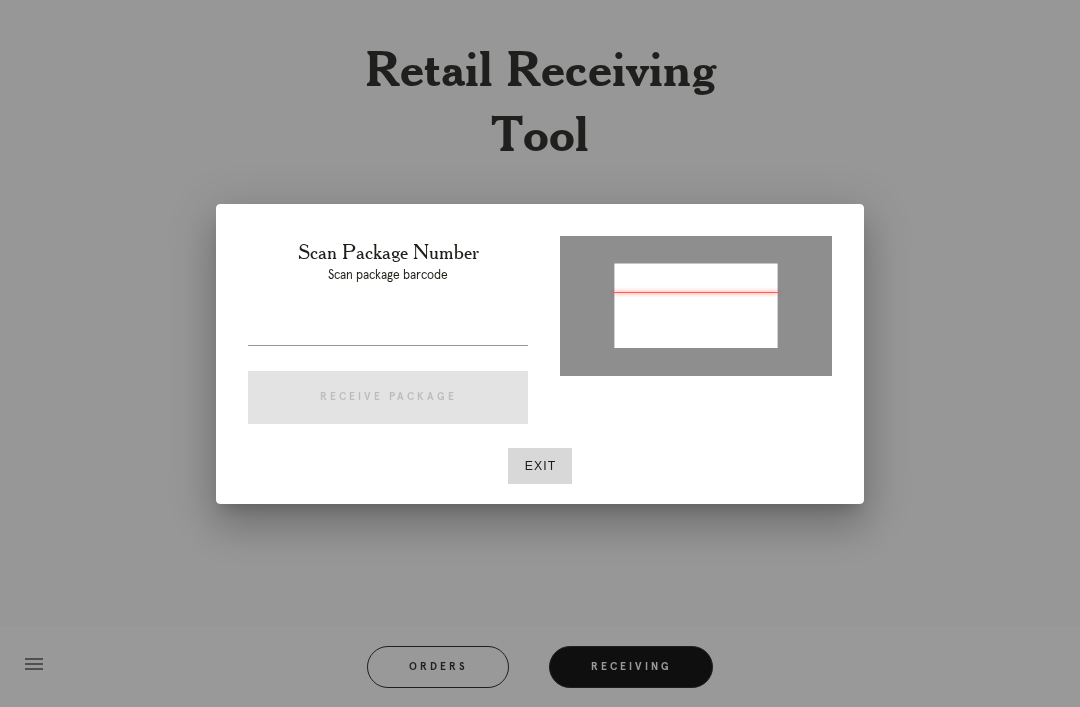 type on "P544369883537129" 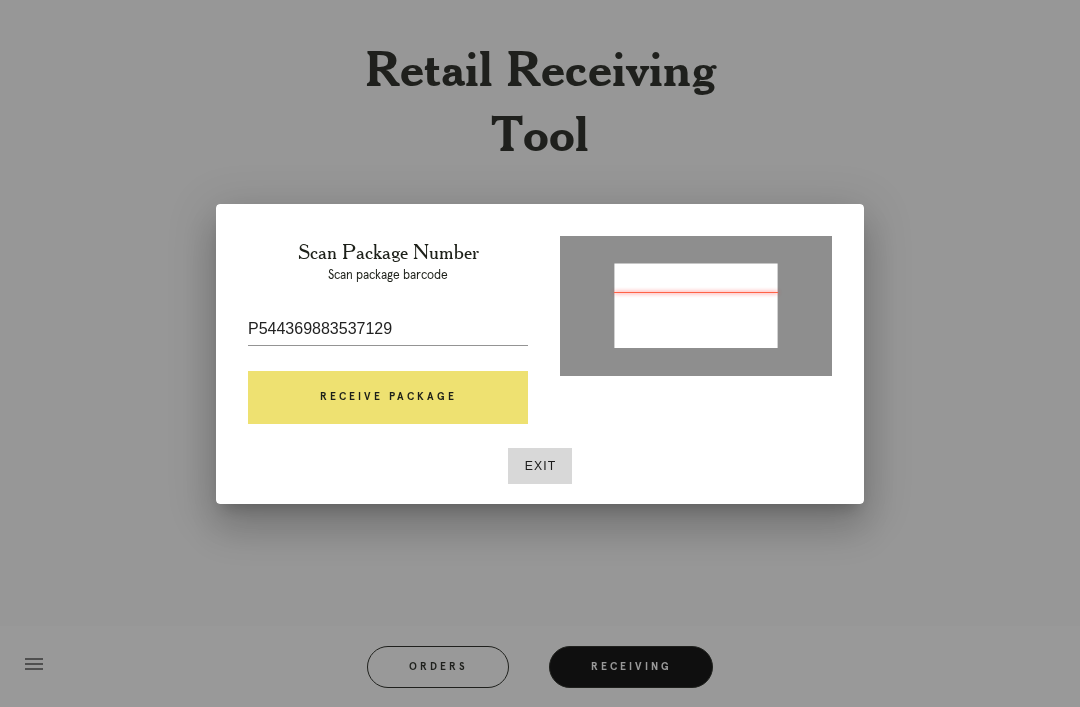 click on "Receive Package" at bounding box center [388, 398] 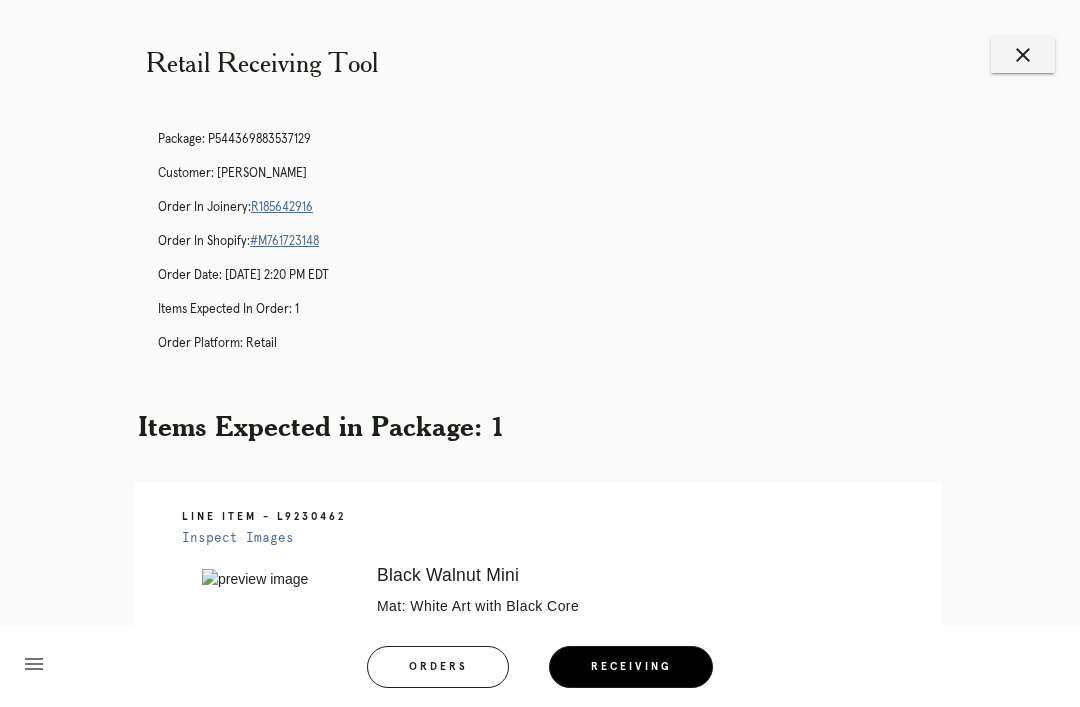 scroll, scrollTop: 0, scrollLeft: 0, axis: both 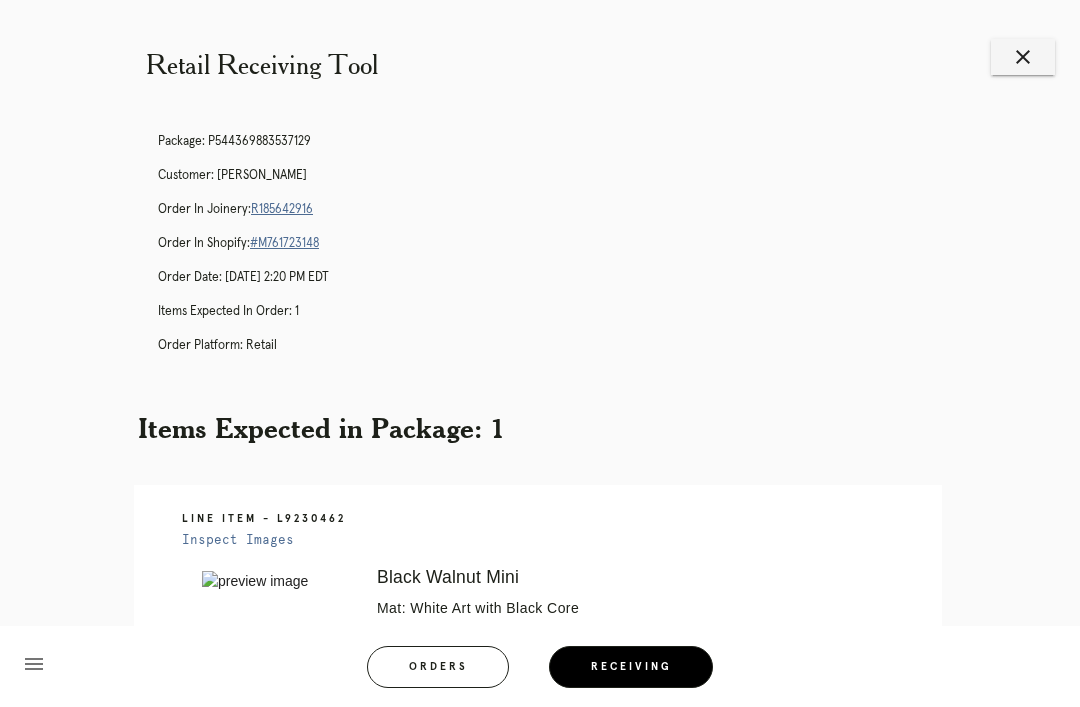 click on "Orders" at bounding box center [438, 667] 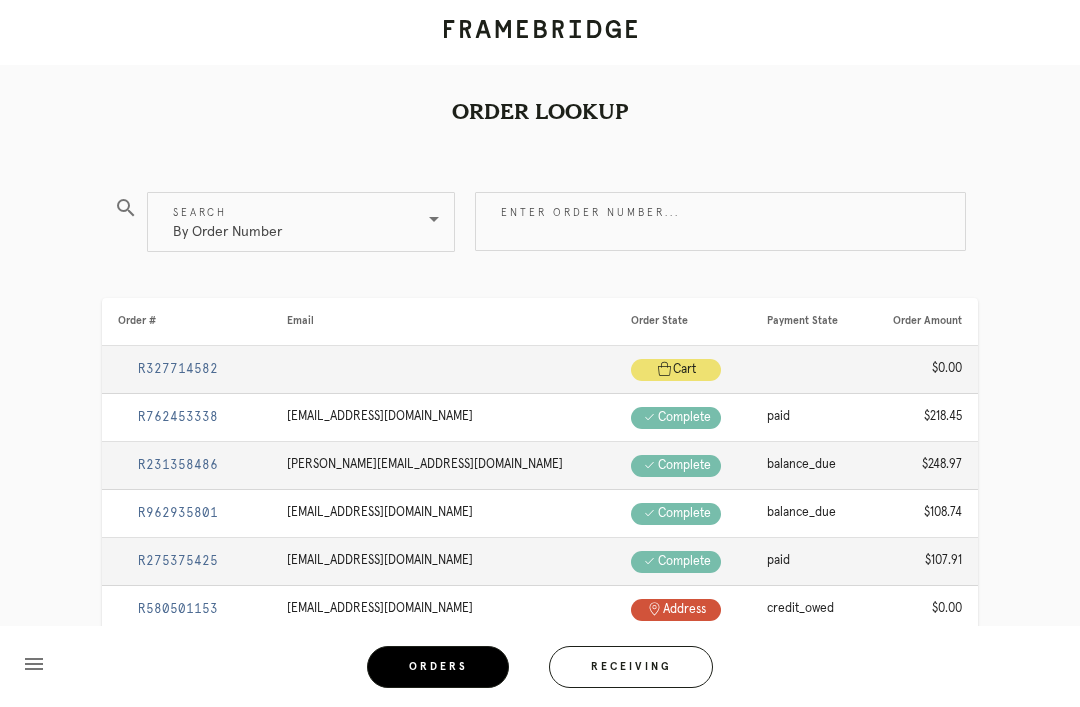 click on "Enter order number..." at bounding box center (720, 221) 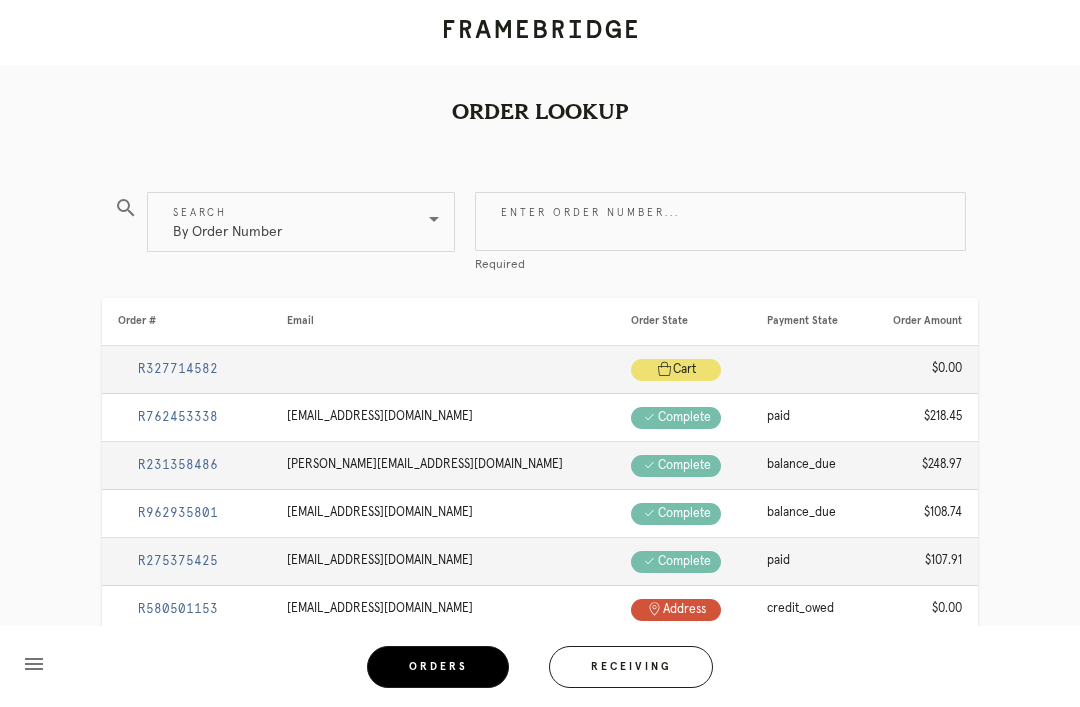 click on "Receiving" at bounding box center [631, 667] 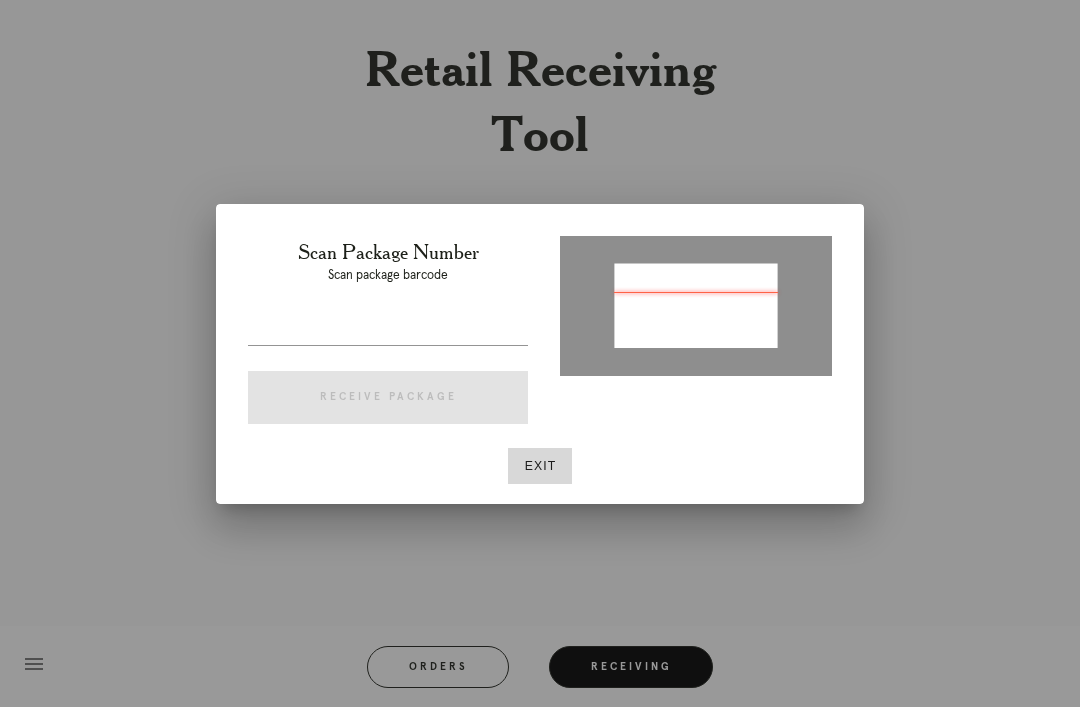 type on "P442494180782828" 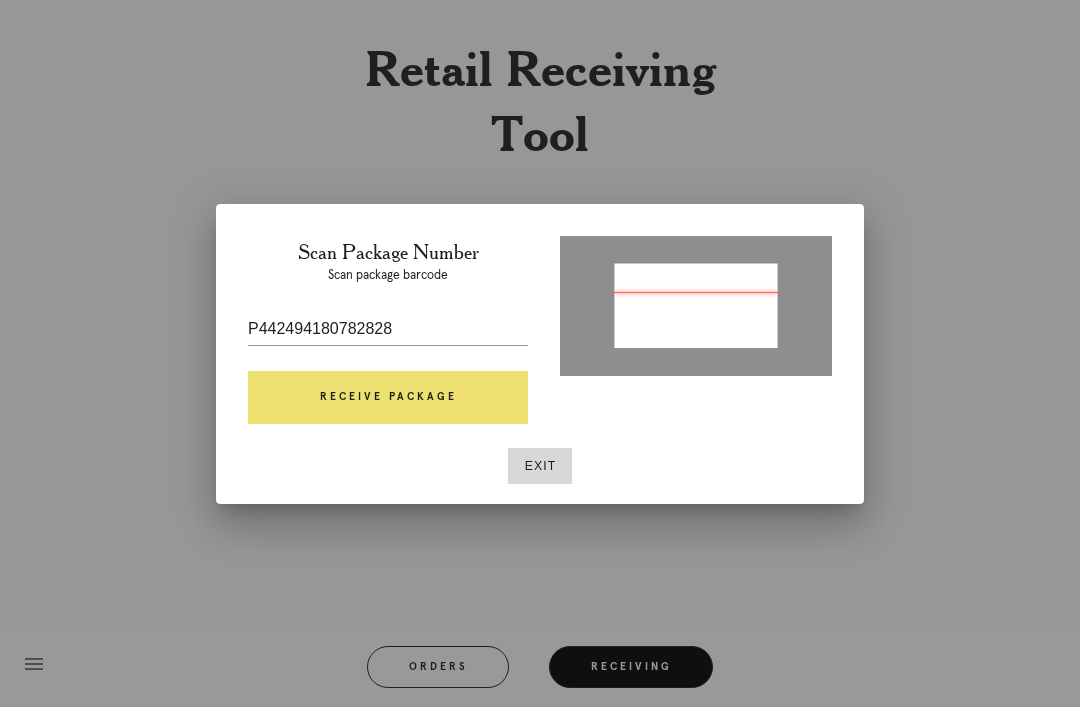 click on "Receive Package" at bounding box center [388, 398] 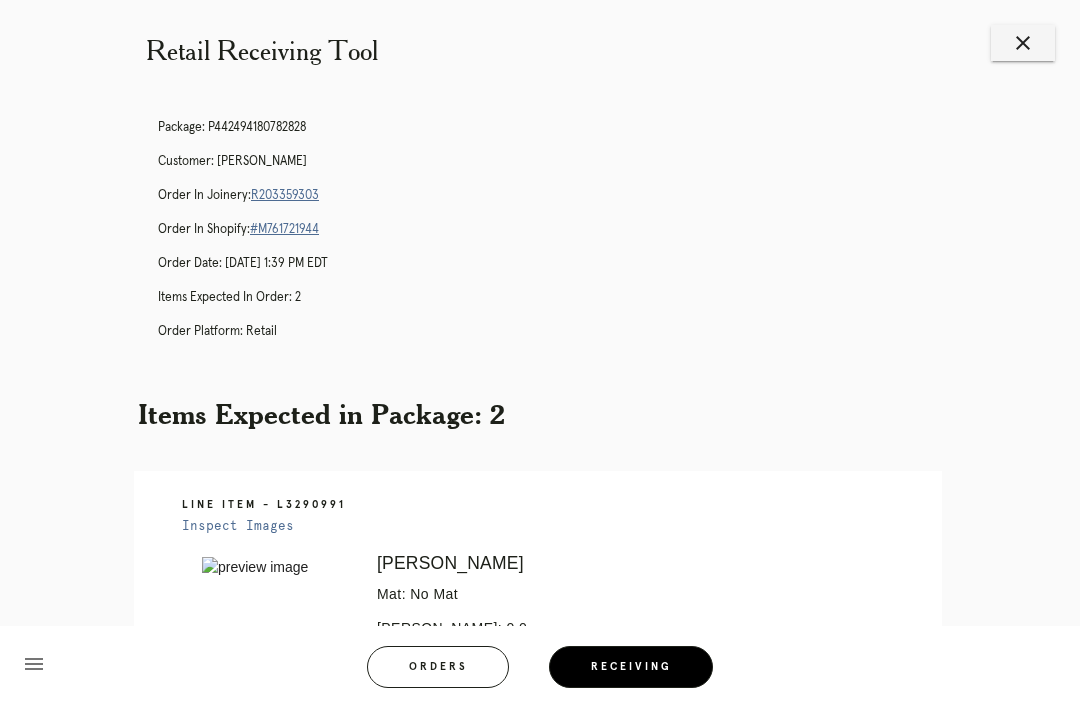 scroll, scrollTop: 0, scrollLeft: 0, axis: both 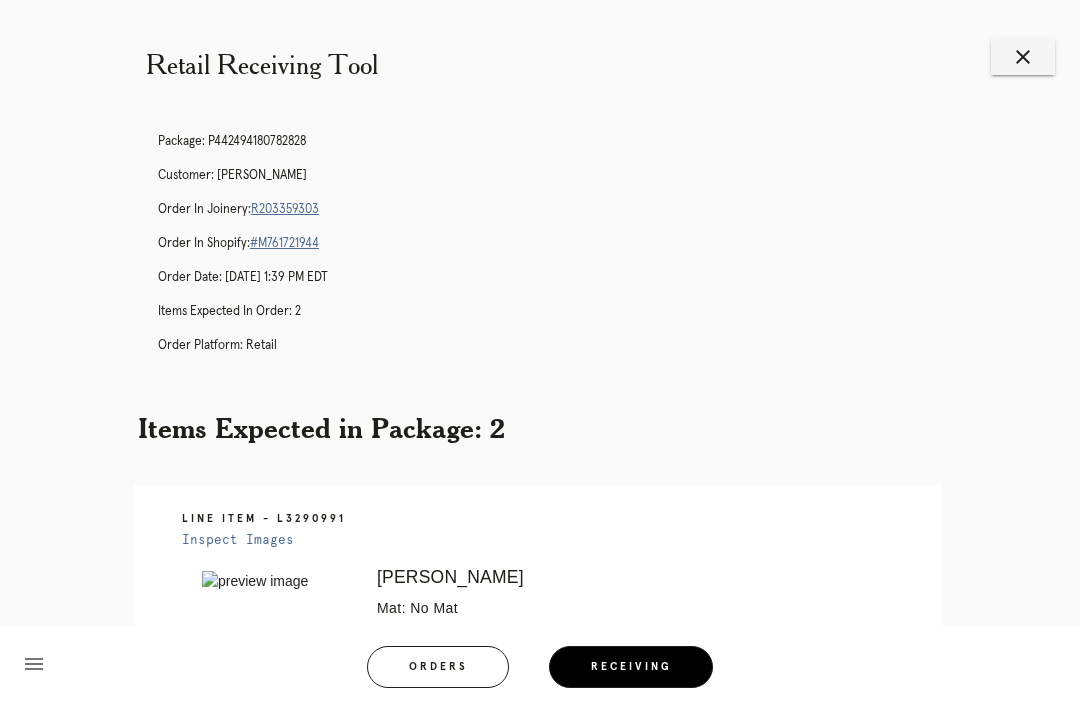 click on "R203359303" at bounding box center [285, 209] 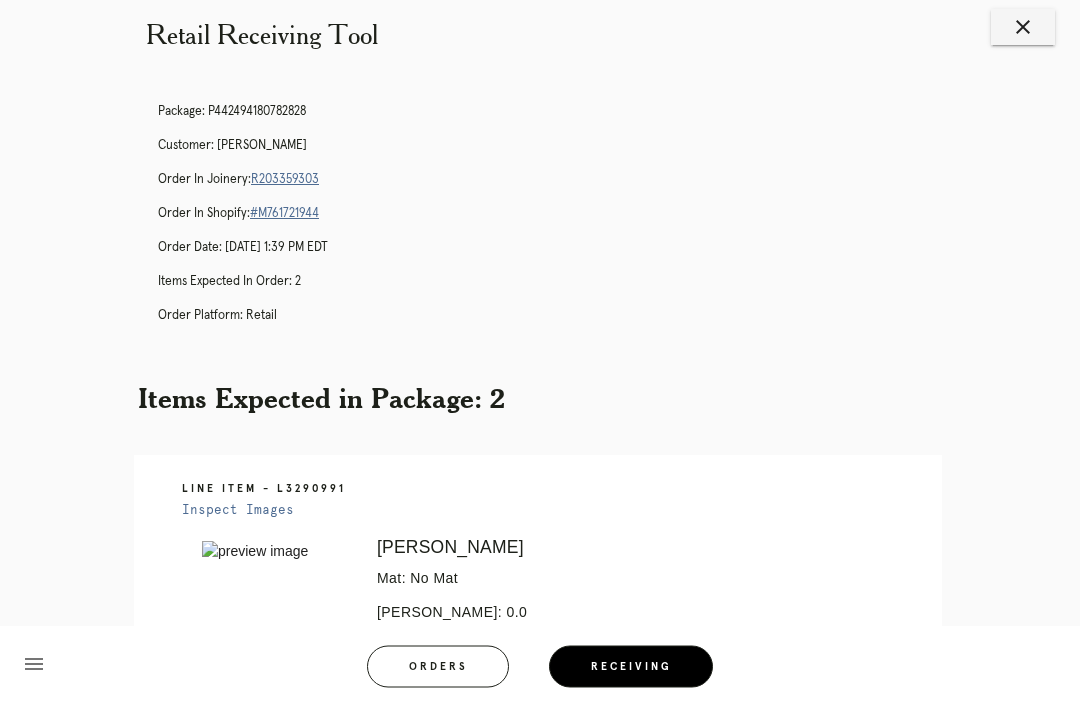 scroll, scrollTop: 0, scrollLeft: 0, axis: both 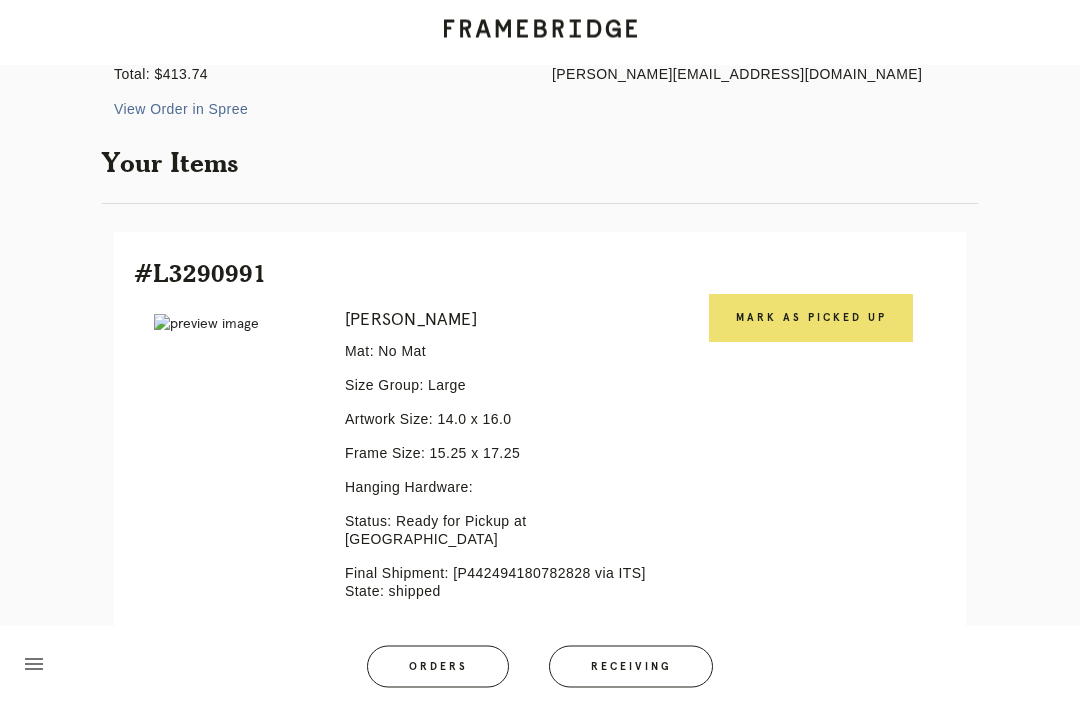 click on "Mark as Picked Up" at bounding box center (811, 319) 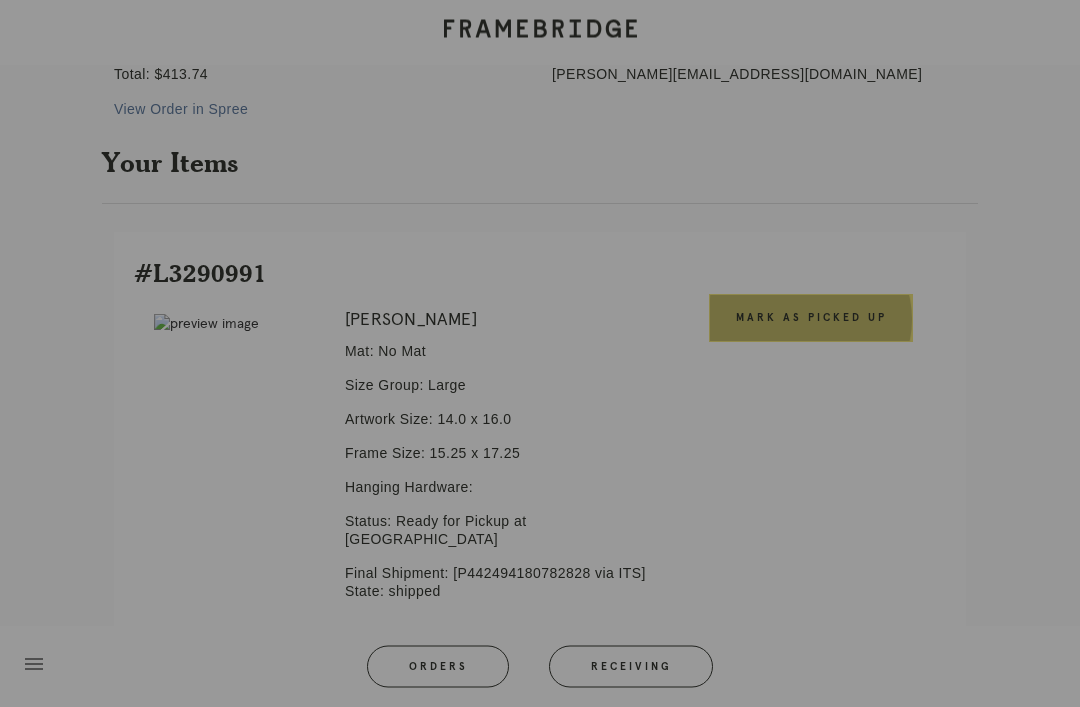scroll, scrollTop: 289, scrollLeft: 0, axis: vertical 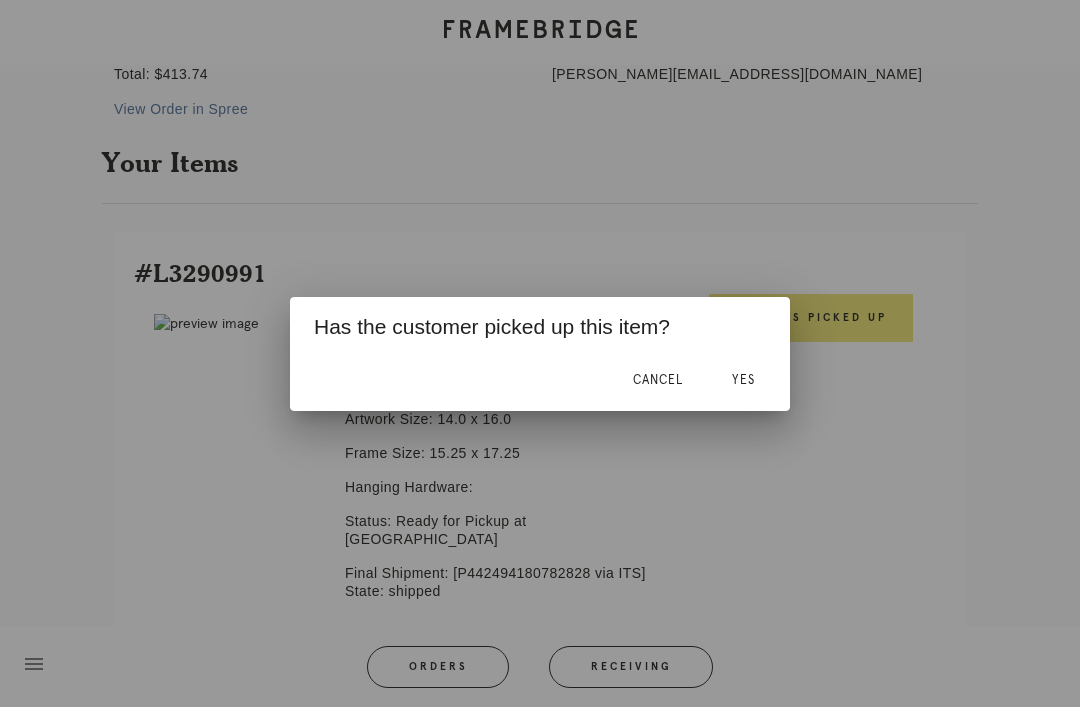 click on "Yes" at bounding box center [743, 381] 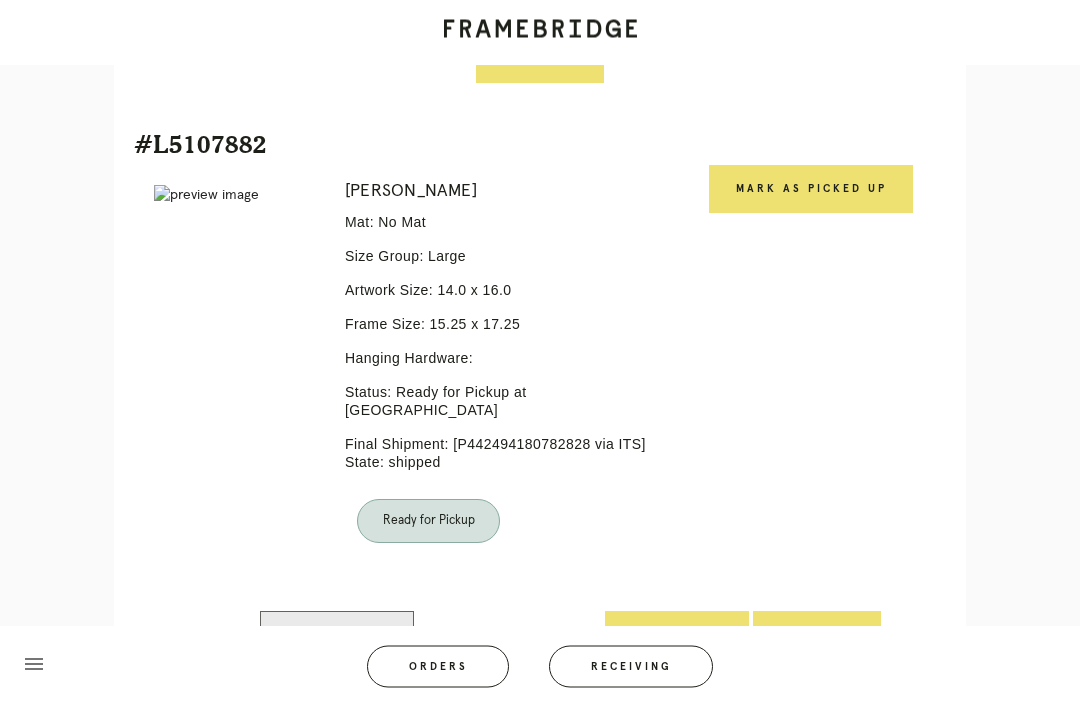 click on "Mark as Picked Up" at bounding box center (811, 190) 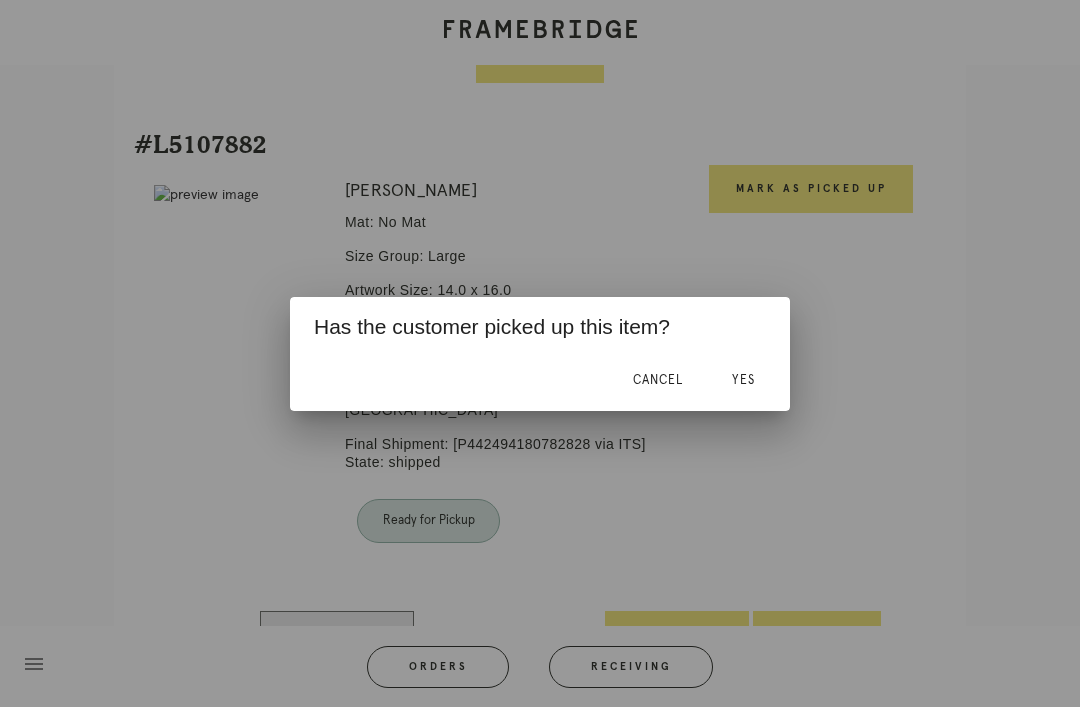 click on "Yes" at bounding box center [743, 381] 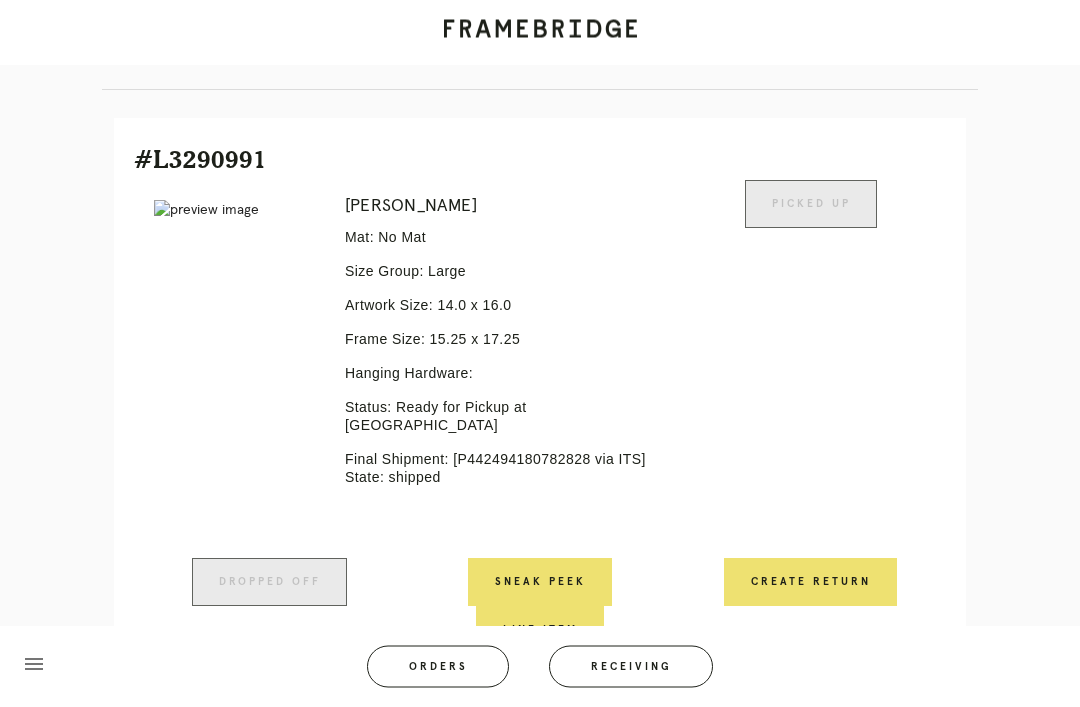 scroll, scrollTop: 474, scrollLeft: 0, axis: vertical 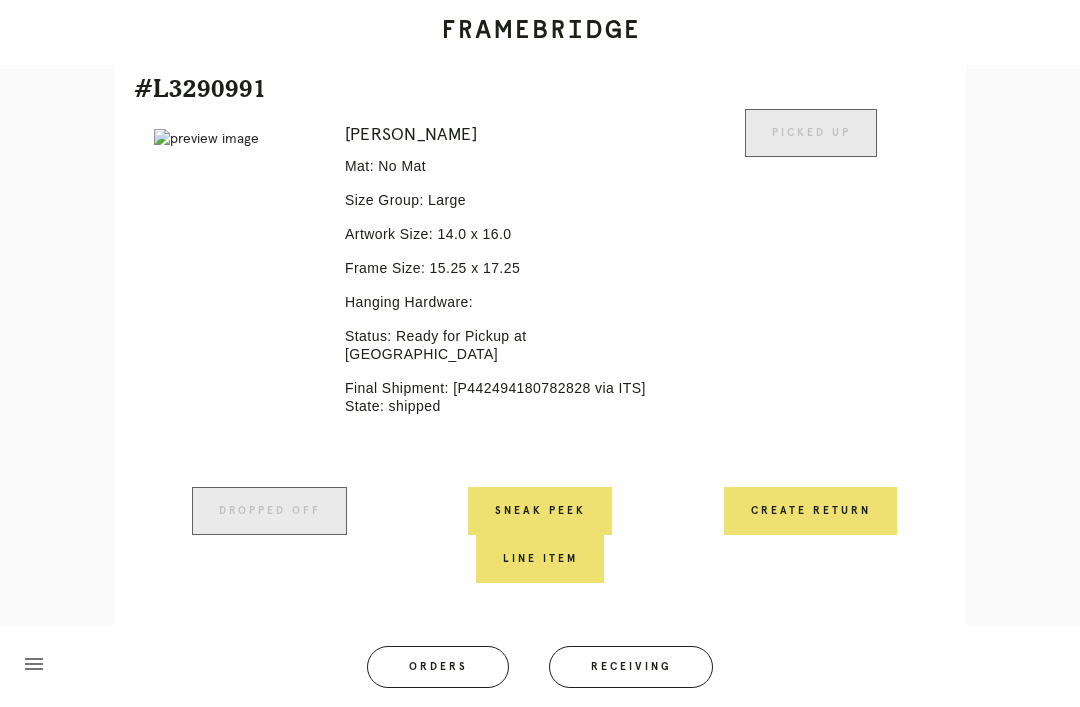 click on "Create Return" at bounding box center [810, 511] 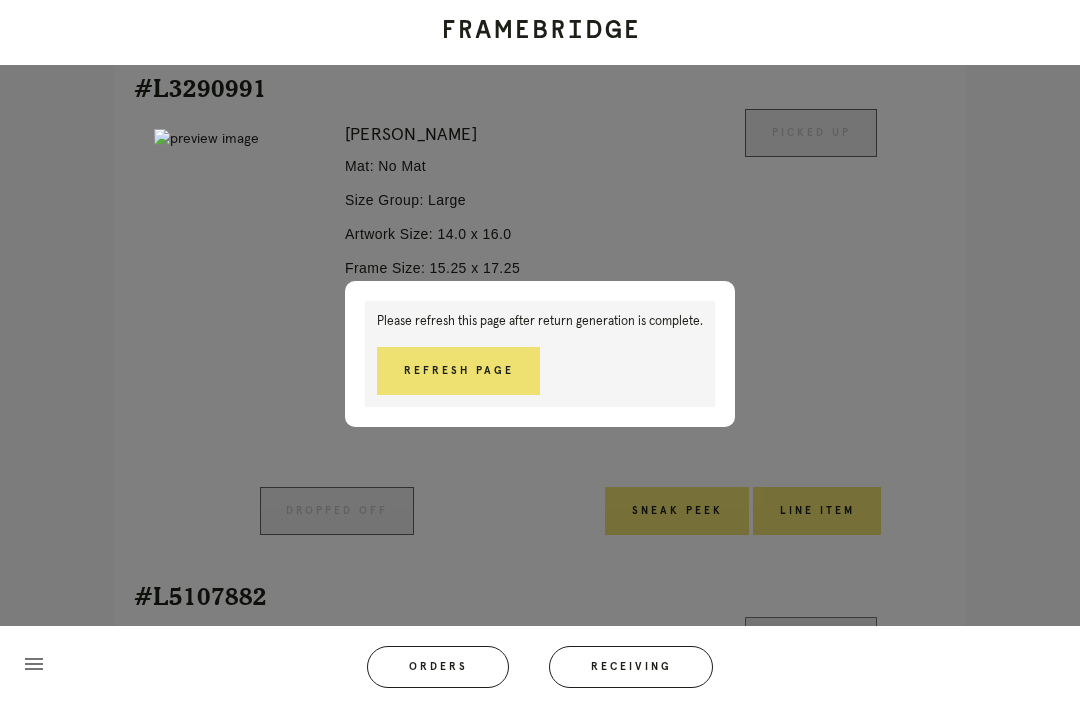scroll, scrollTop: 506, scrollLeft: 0, axis: vertical 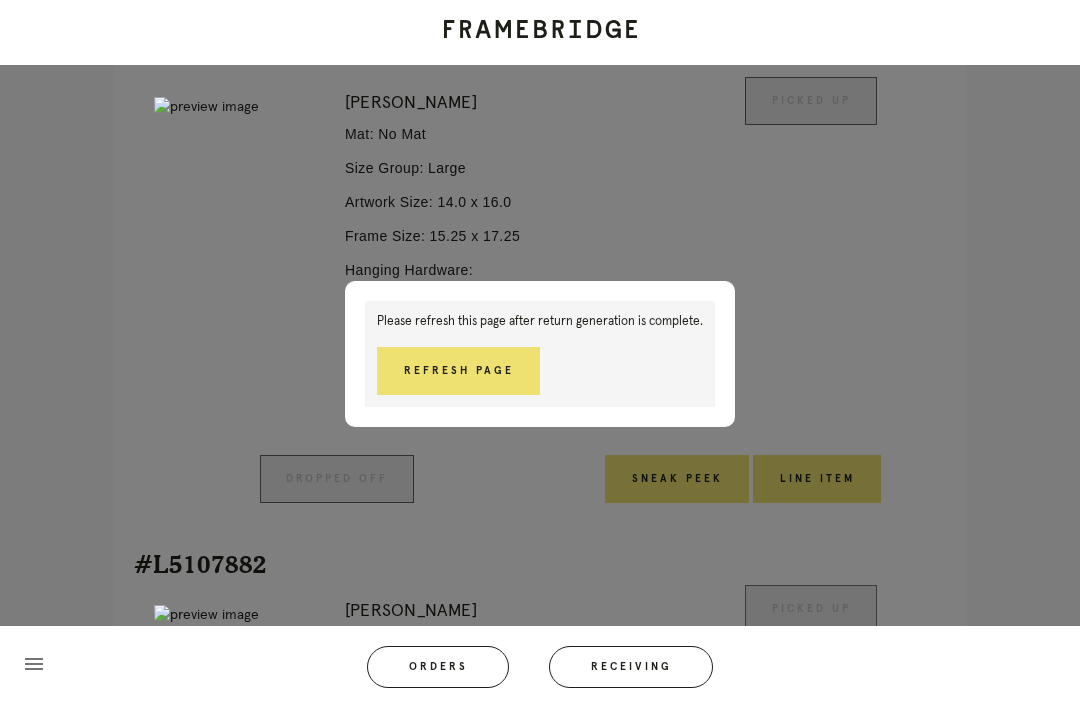 click on "Refresh Page" at bounding box center [458, 371] 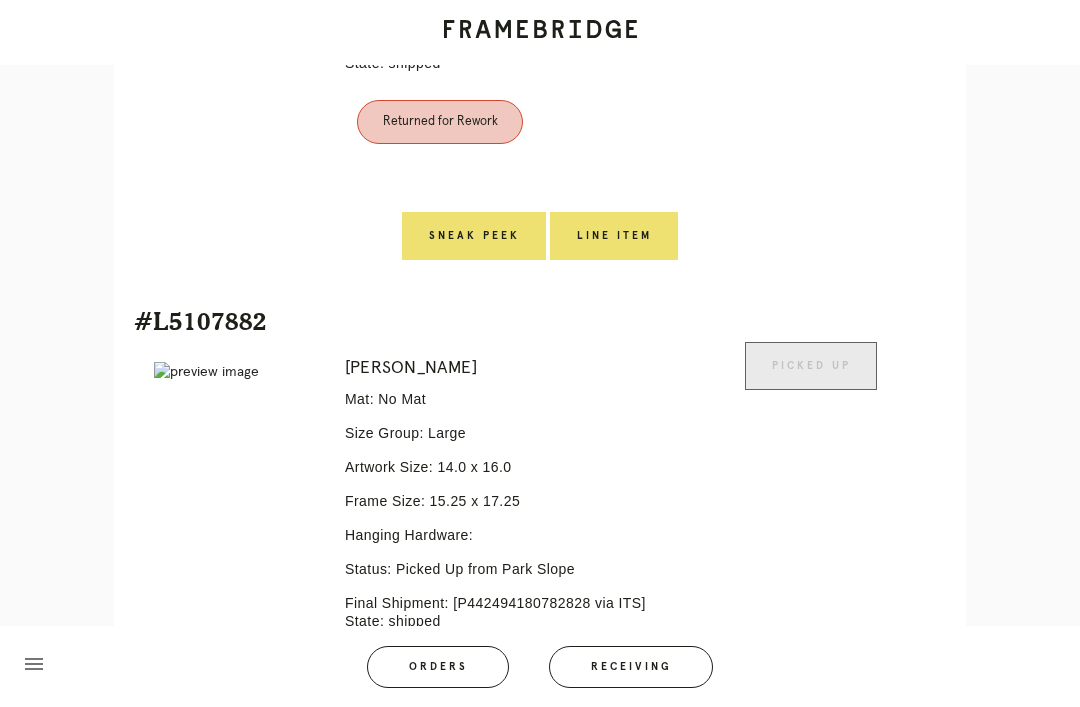 scroll, scrollTop: 975, scrollLeft: 0, axis: vertical 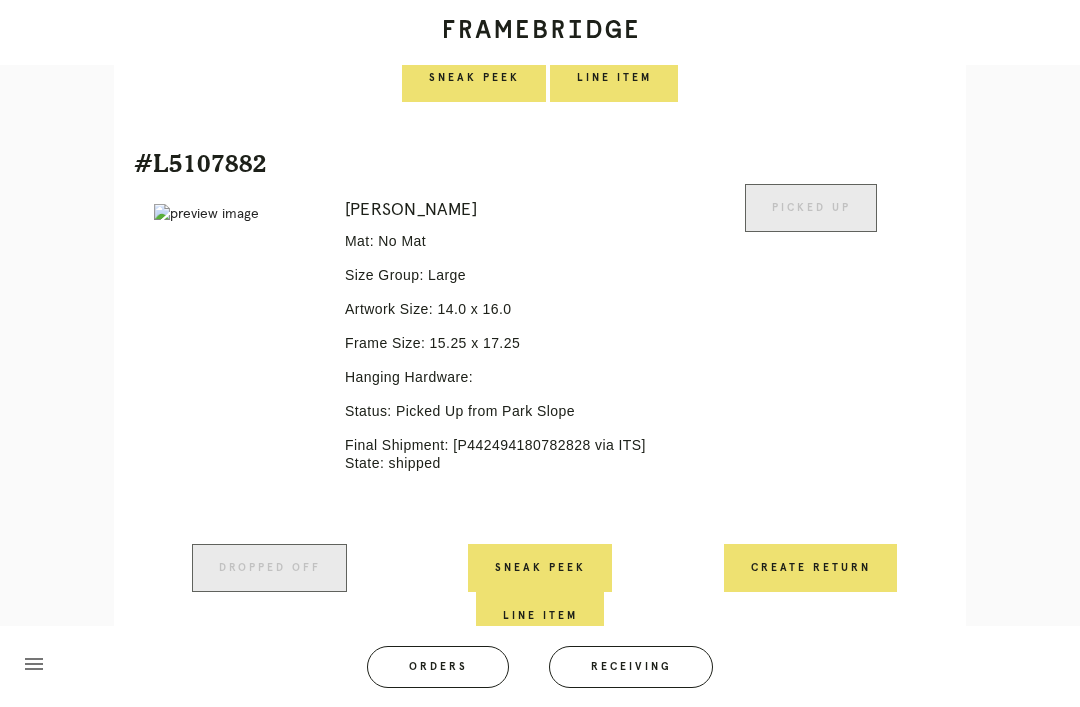 click on "Line Item" at bounding box center [540, 616] 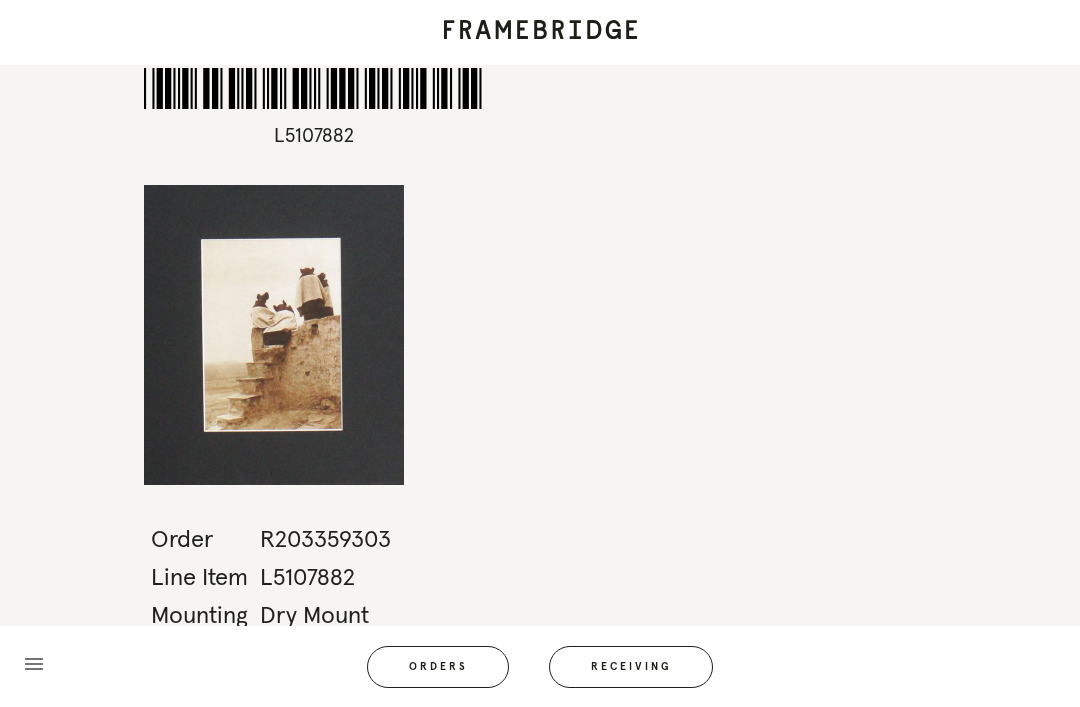 scroll, scrollTop: 0, scrollLeft: 0, axis: both 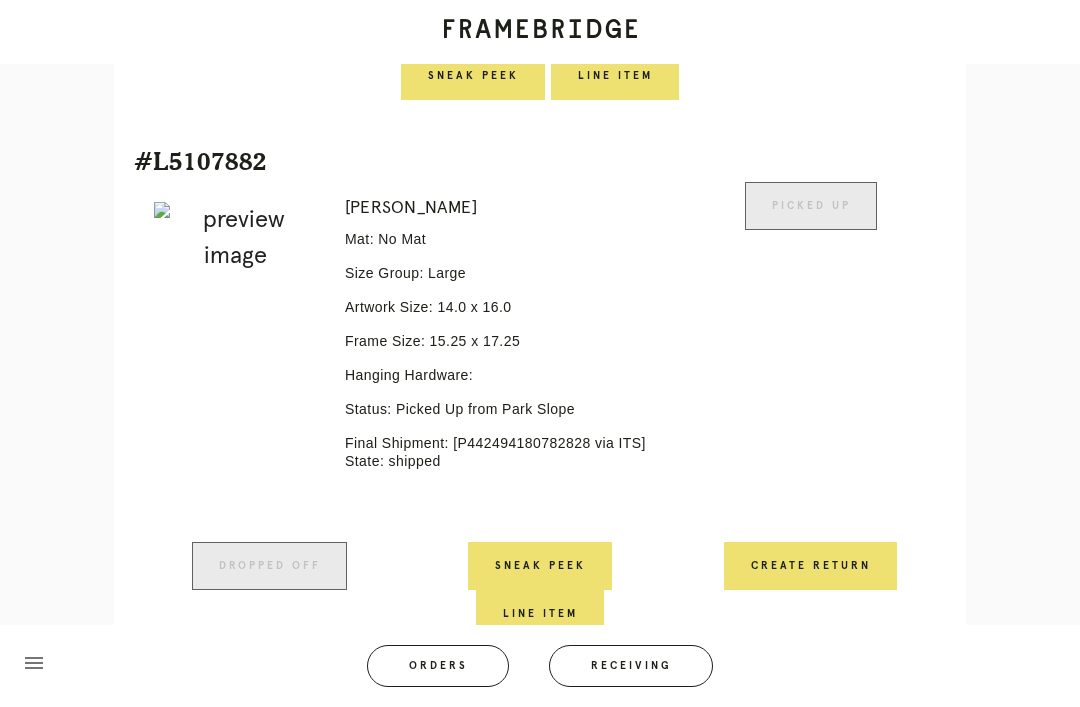 click on "Create Return" at bounding box center (810, 567) 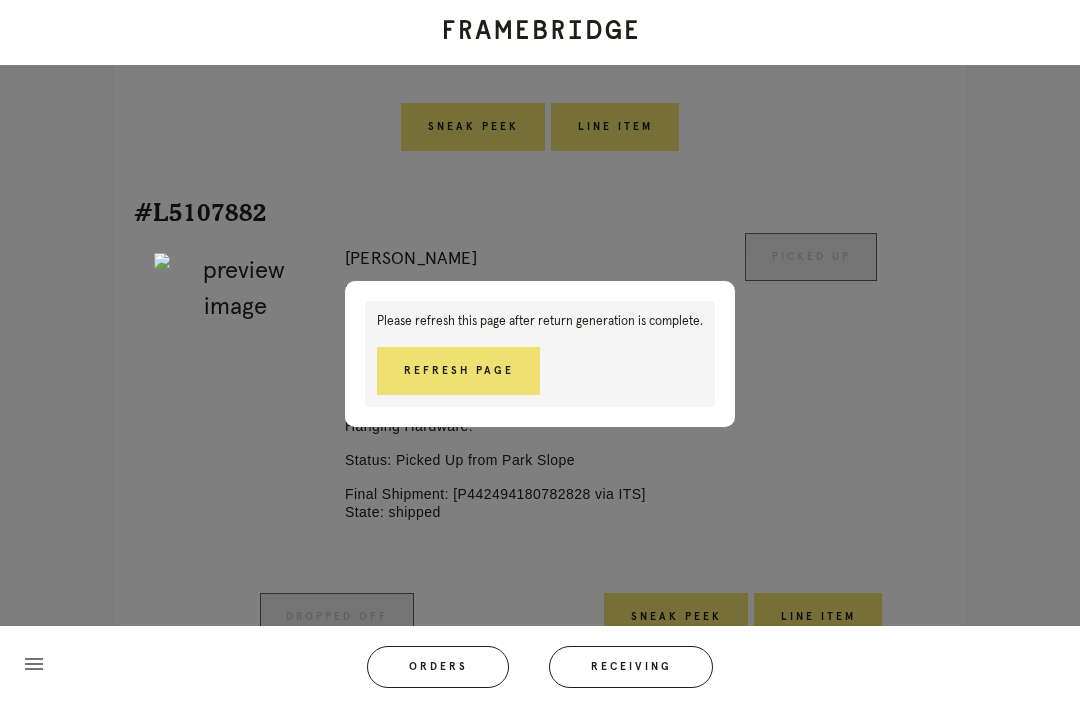 scroll, scrollTop: 1004, scrollLeft: 0, axis: vertical 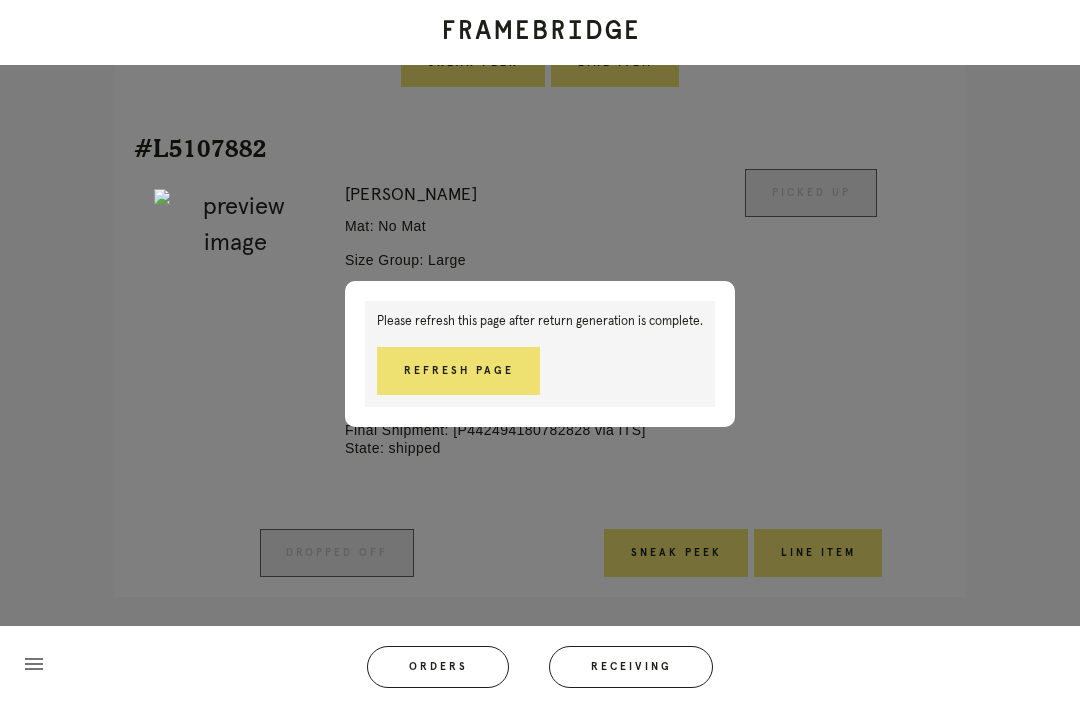 click on "Refresh Page" at bounding box center (458, 371) 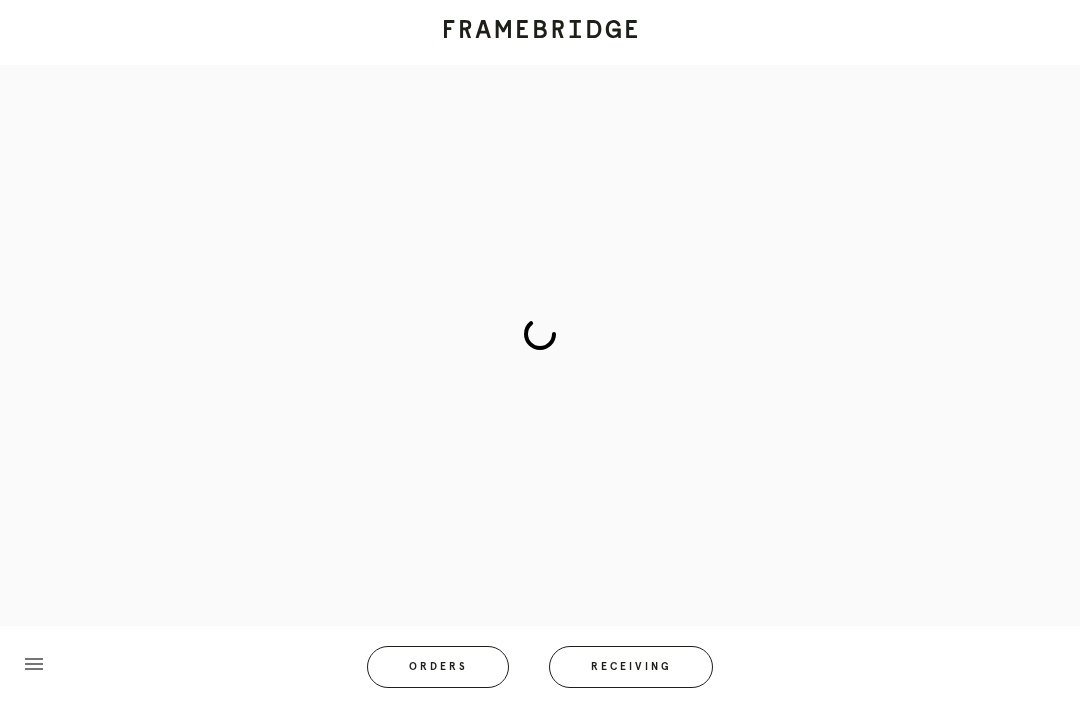 scroll, scrollTop: 83, scrollLeft: 0, axis: vertical 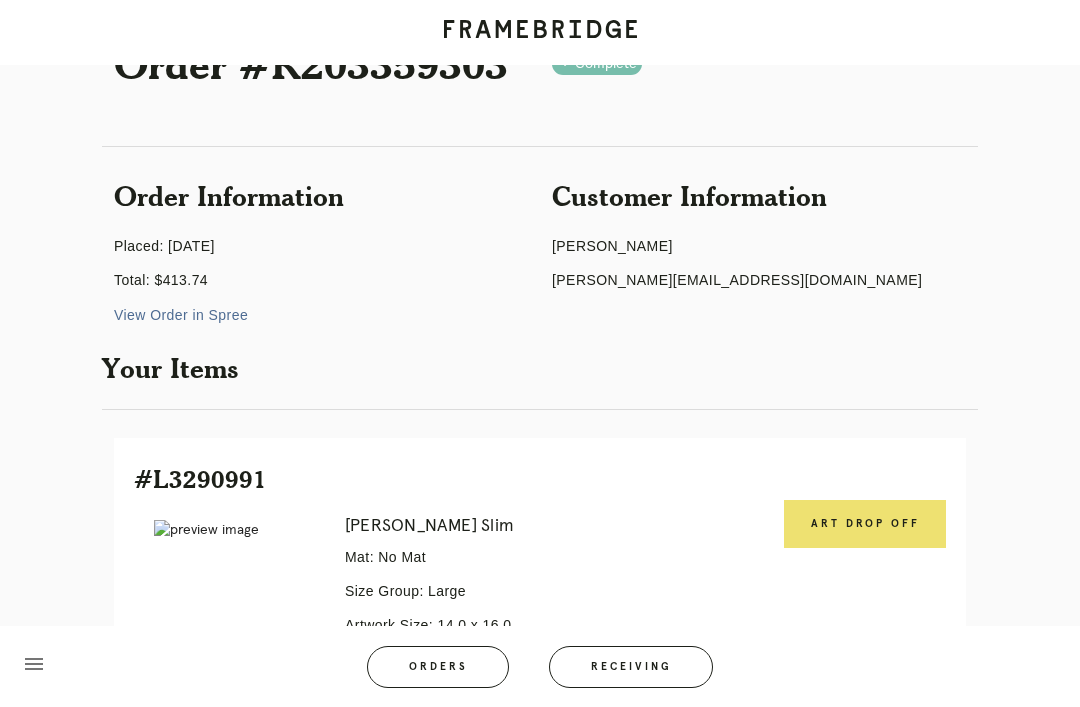 click on "Art drop off" at bounding box center [865, 524] 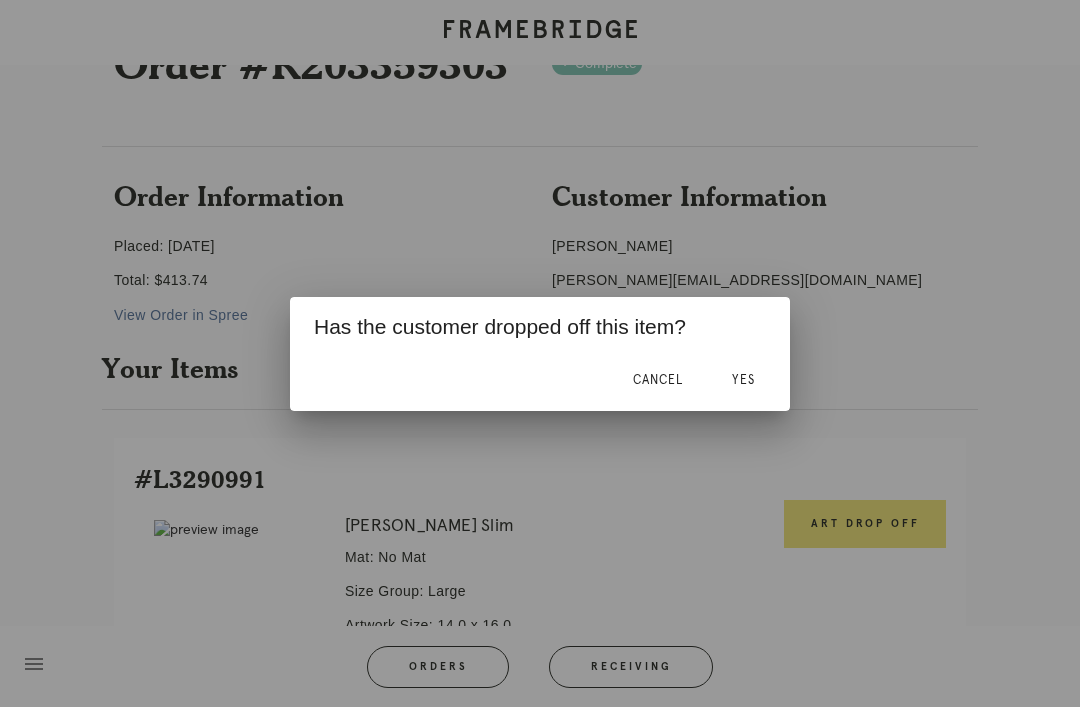 click on "Yes" at bounding box center (743, 381) 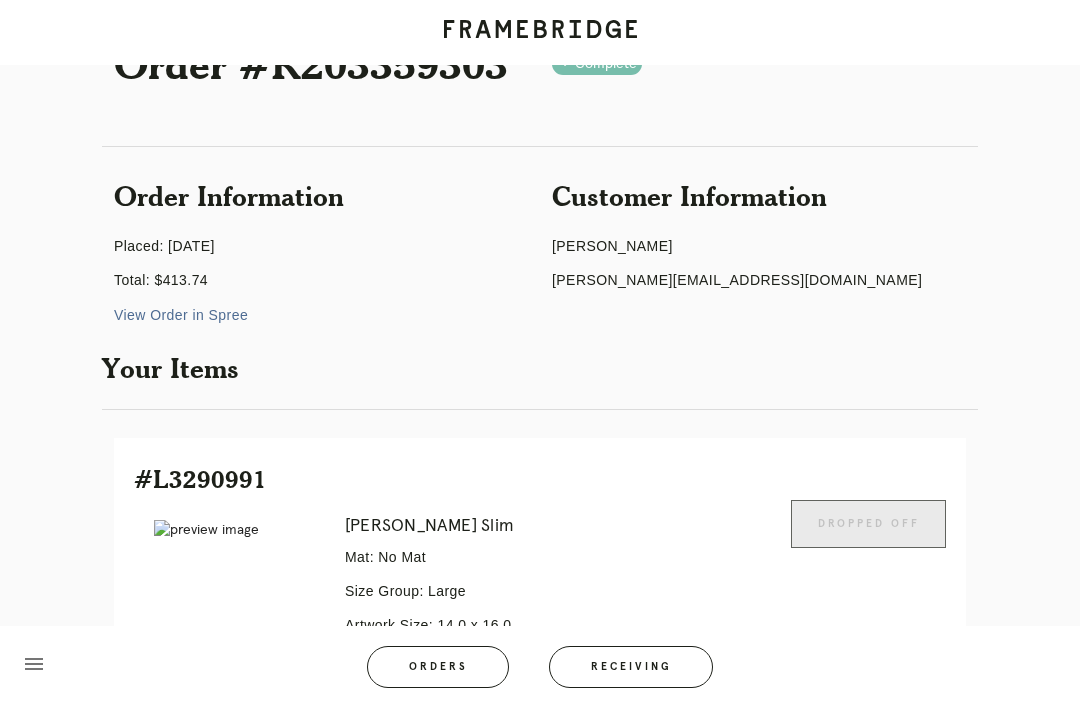 click on "Your Items" at bounding box center [540, 368] 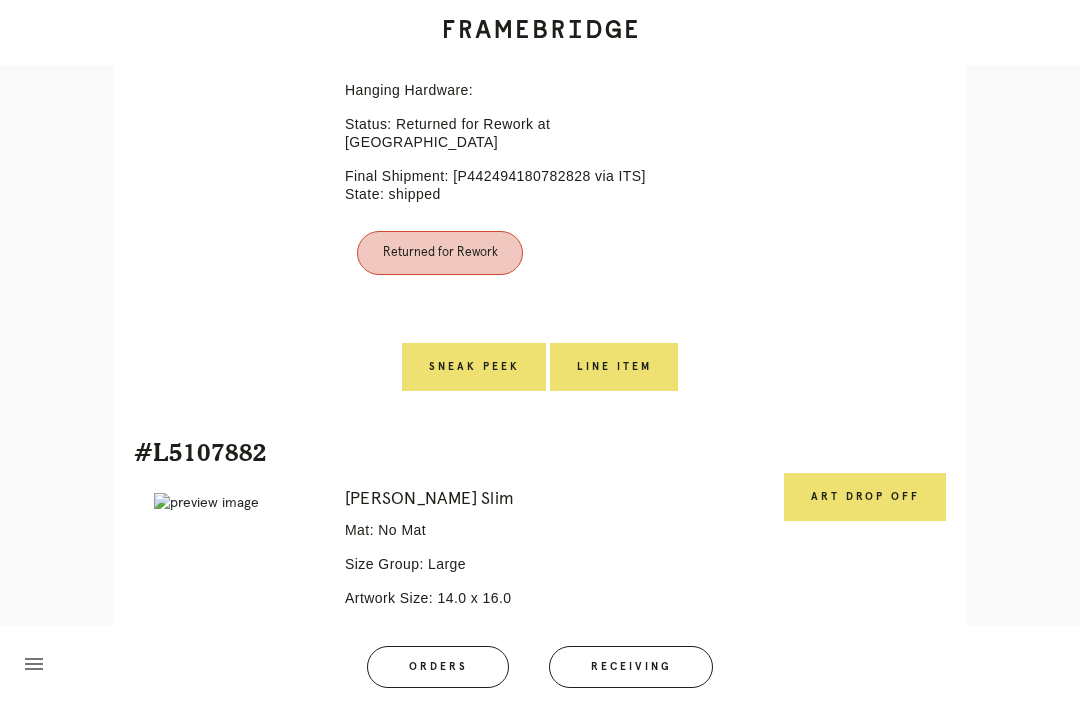 scroll, scrollTop: 706, scrollLeft: 0, axis: vertical 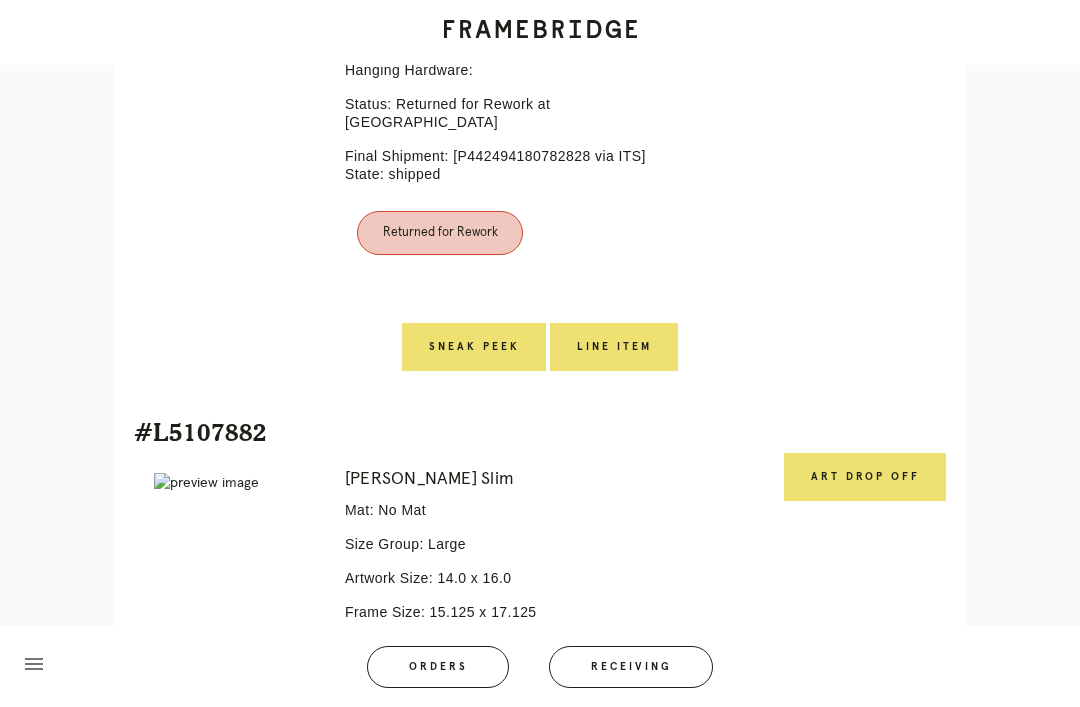 click on "Art drop off" at bounding box center [865, 477] 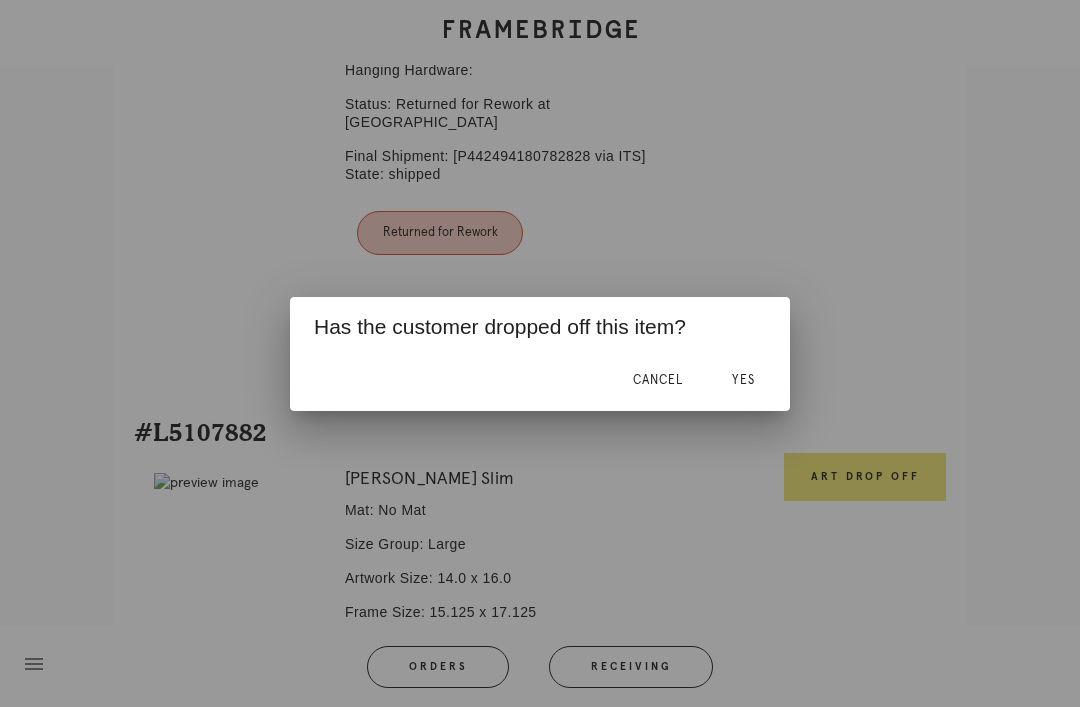 click on "Yes" at bounding box center [743, 380] 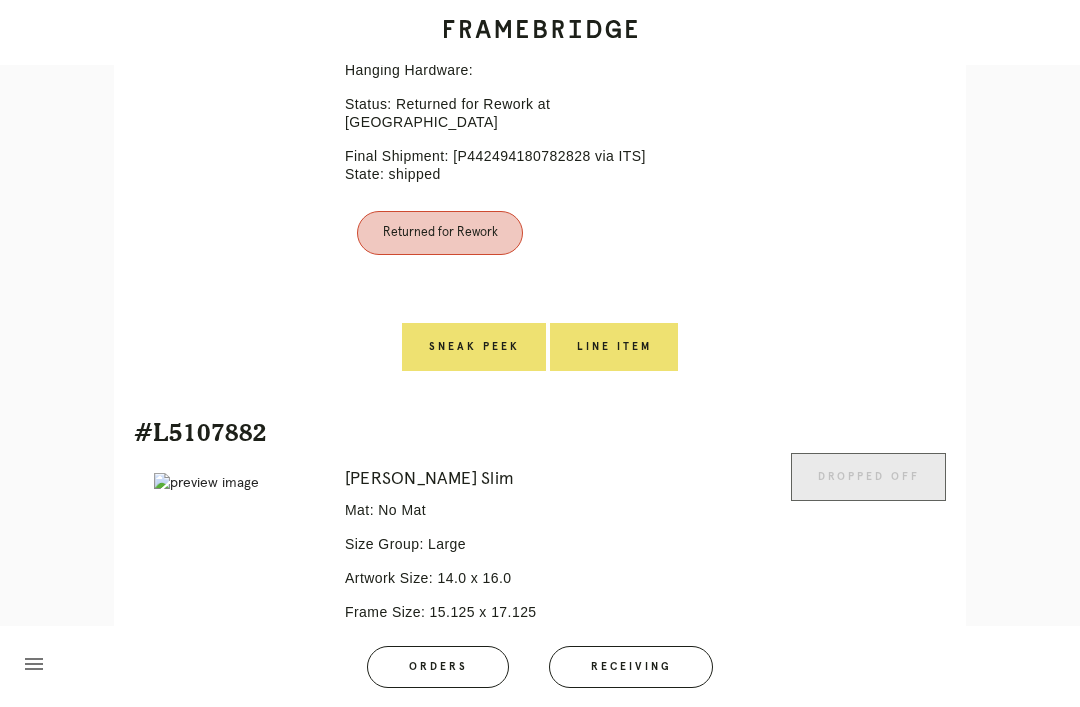 click on "#L5107882" at bounding box center [540, 432] 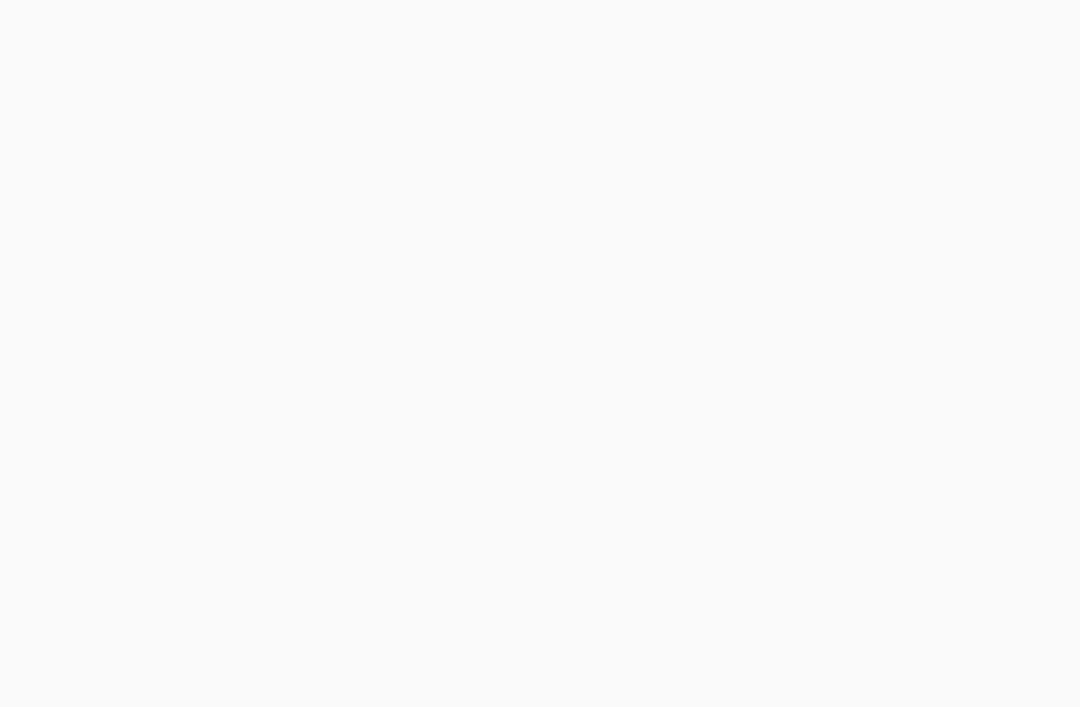 scroll, scrollTop: 0, scrollLeft: 0, axis: both 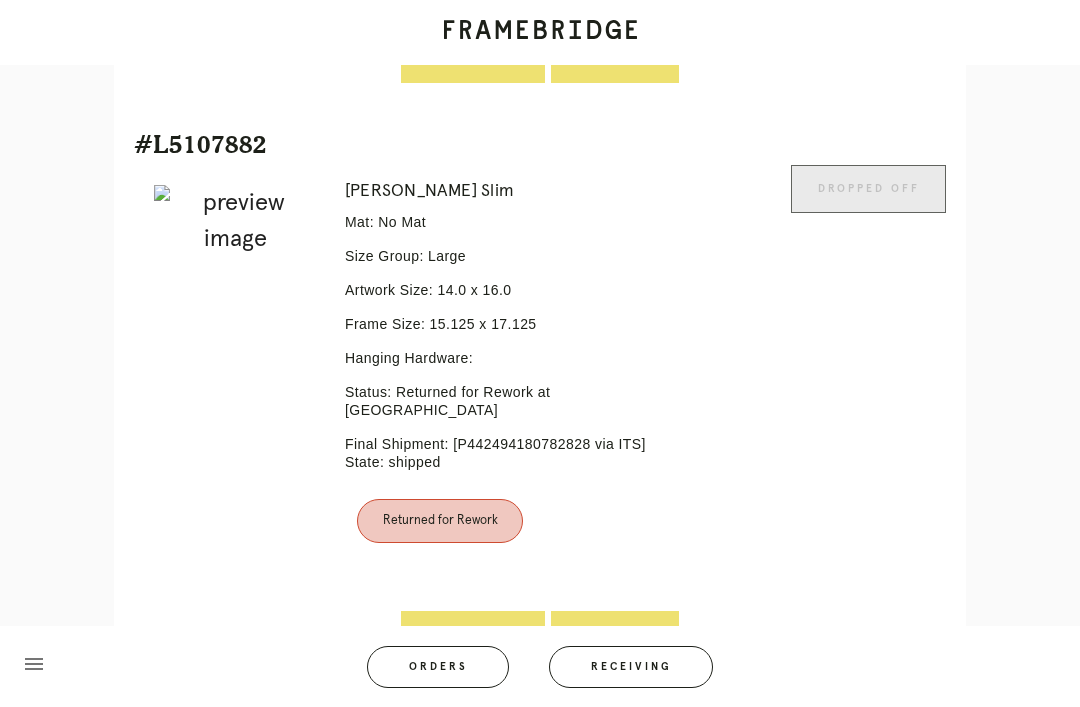 click on "Line Item" at bounding box center [615, 635] 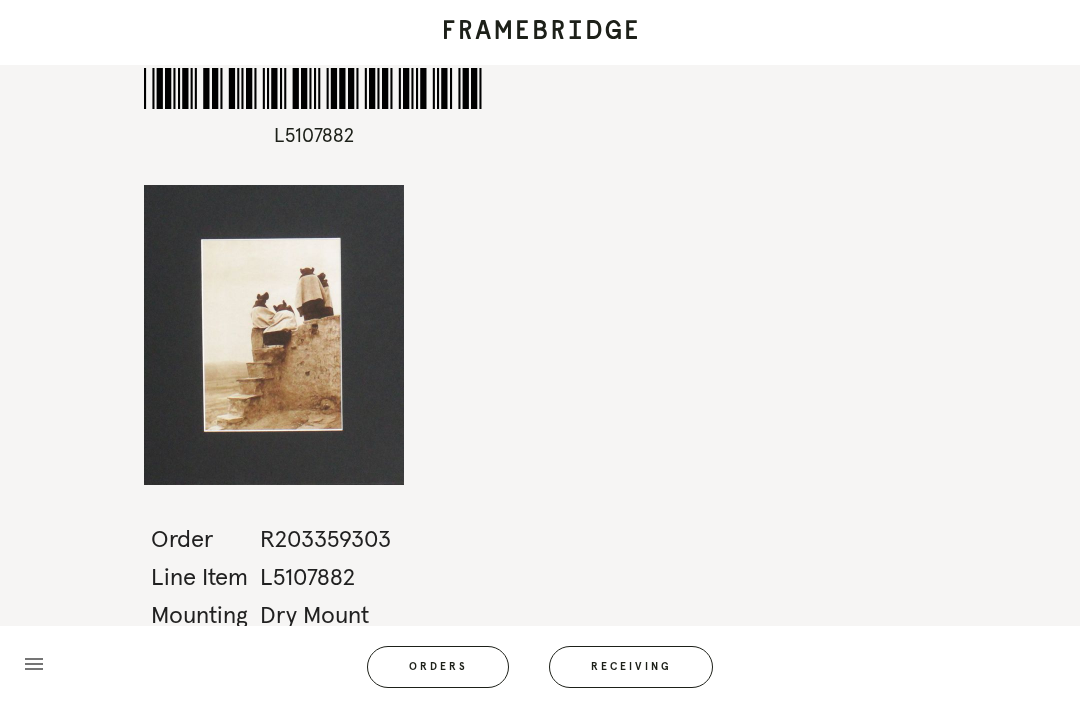 click on "Receiving" at bounding box center [631, 667] 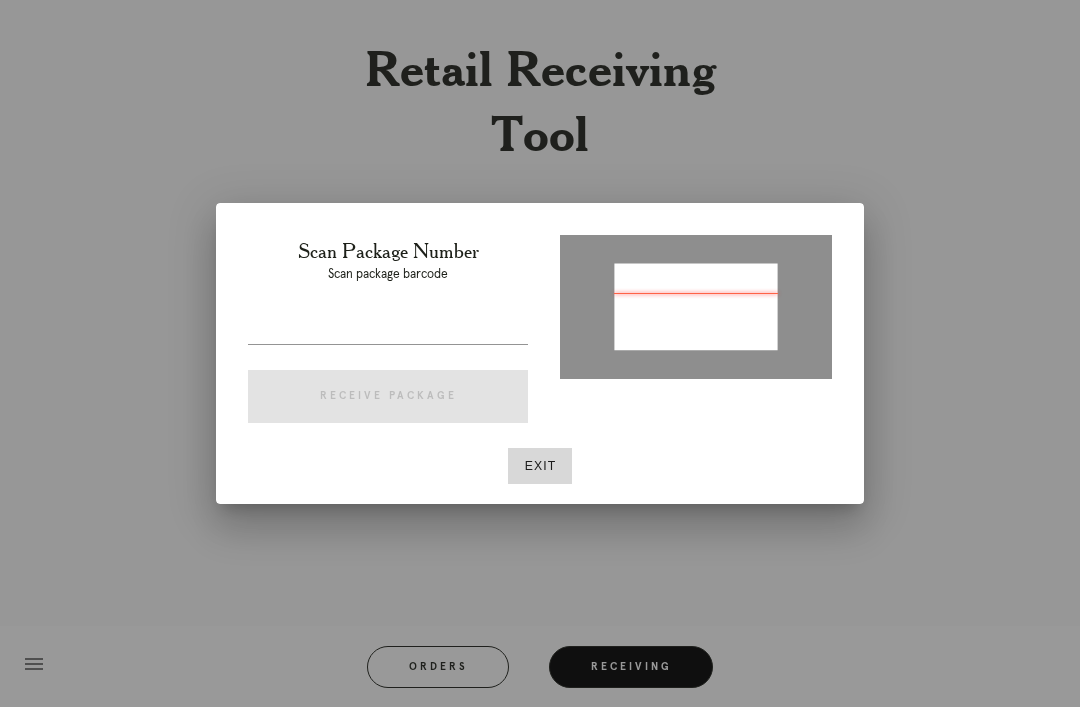 type on "P544369883537129" 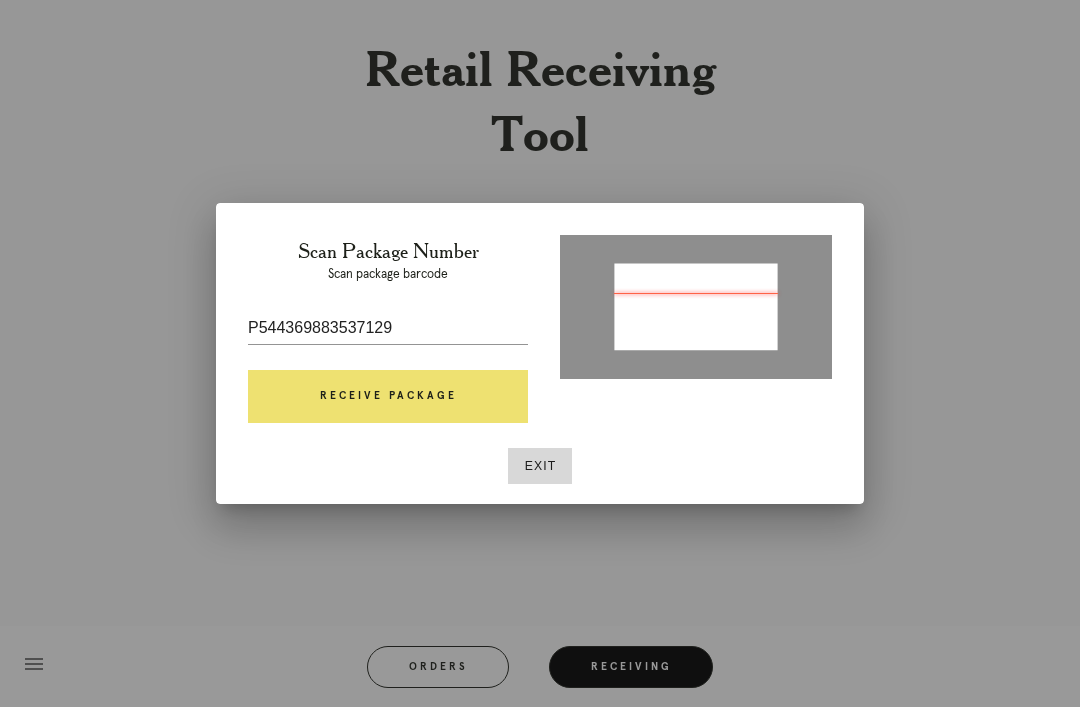 click on "Receive Package" at bounding box center (388, 397) 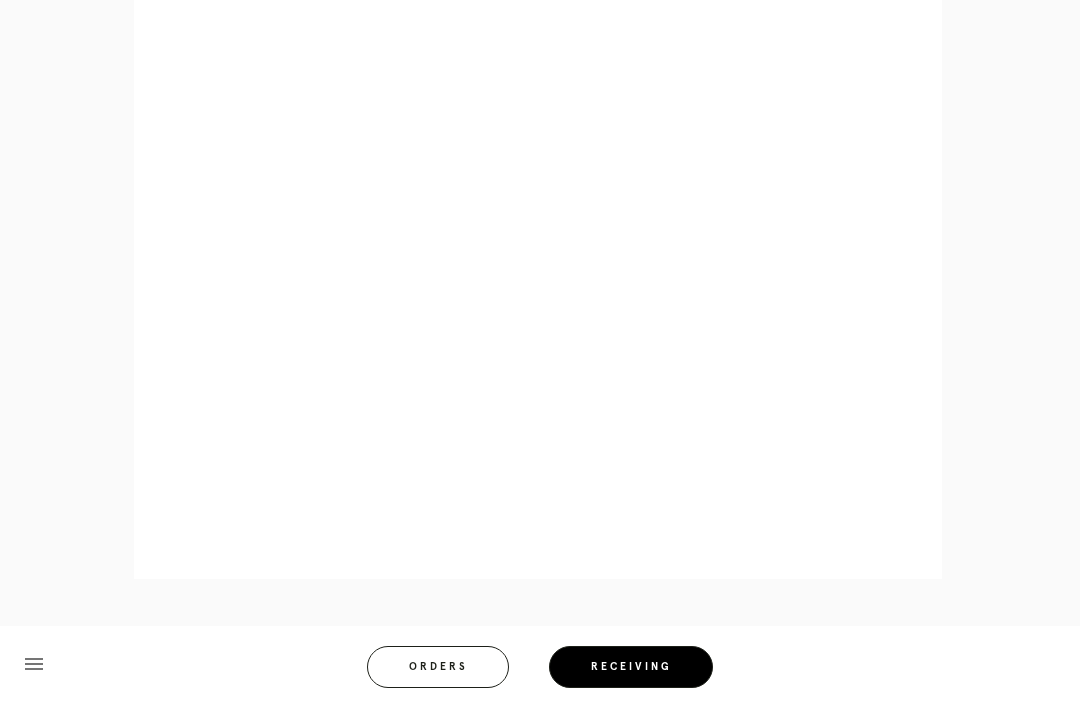 scroll, scrollTop: 872, scrollLeft: 0, axis: vertical 